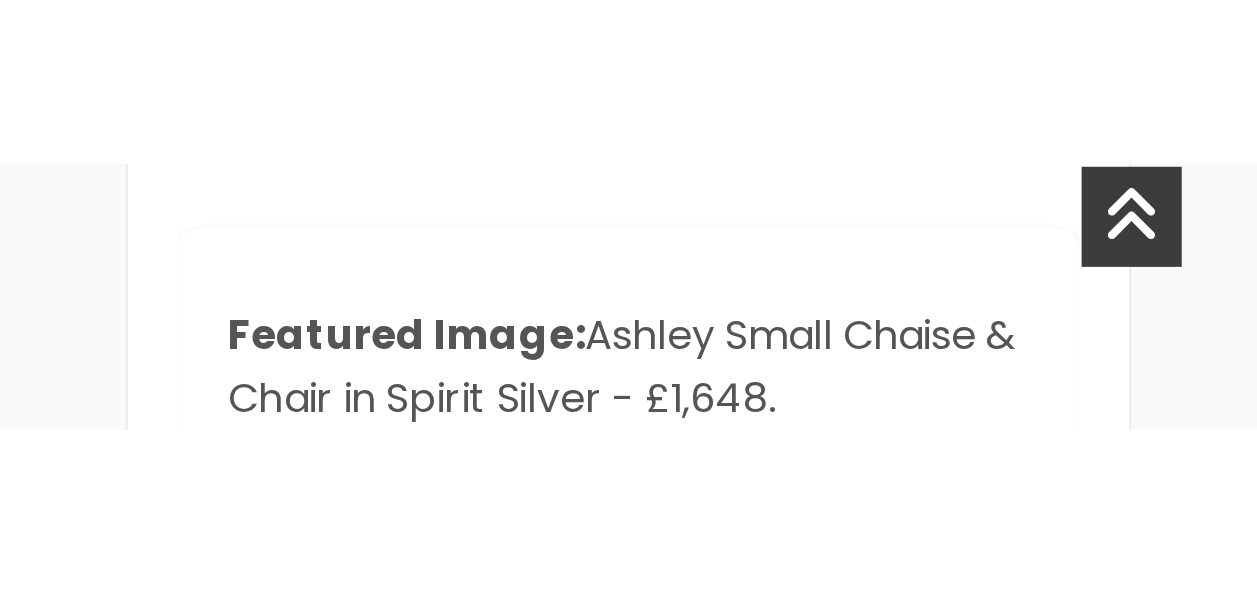 scroll, scrollTop: 3251, scrollLeft: 0, axis: vertical 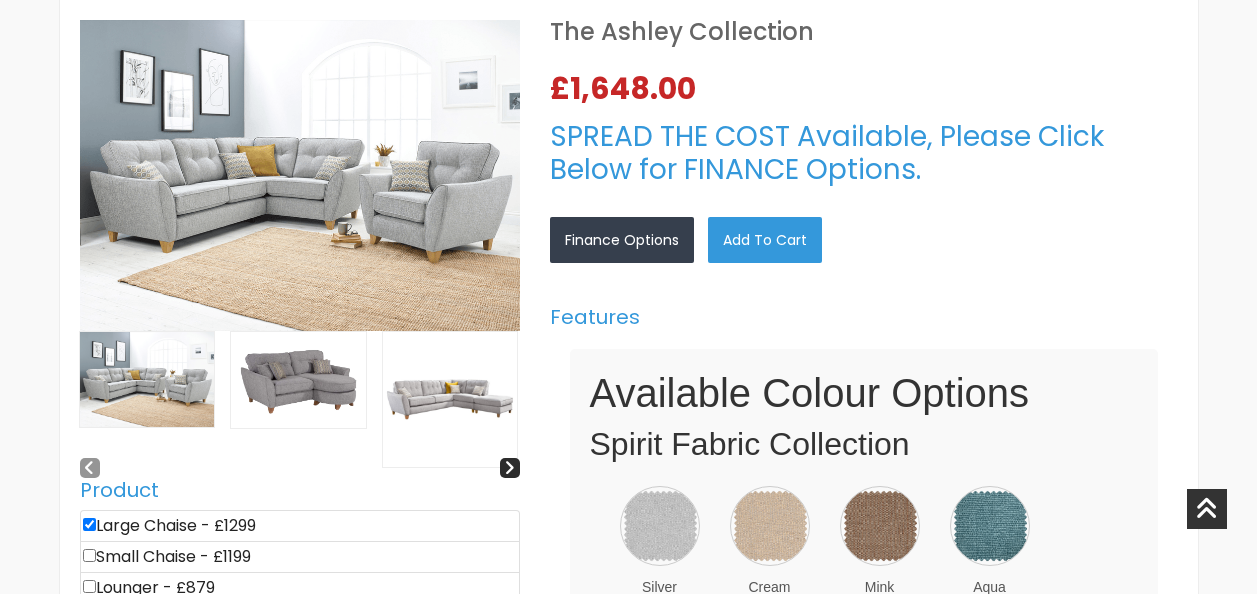 click at bounding box center [450, 399] 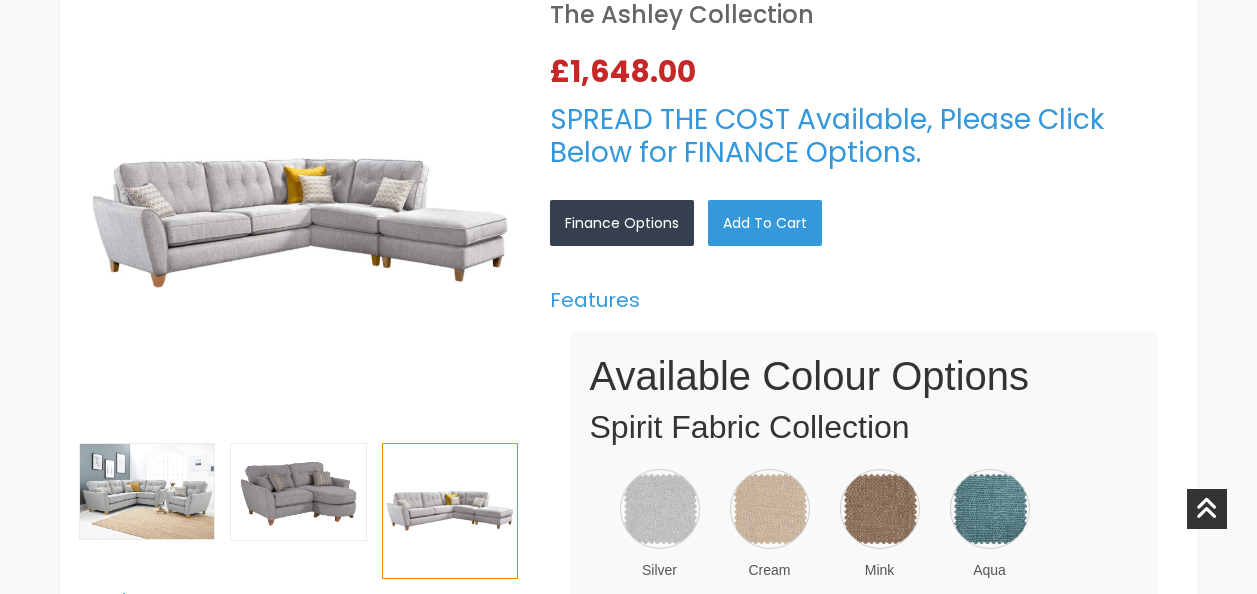 scroll, scrollTop: 479, scrollLeft: 0, axis: vertical 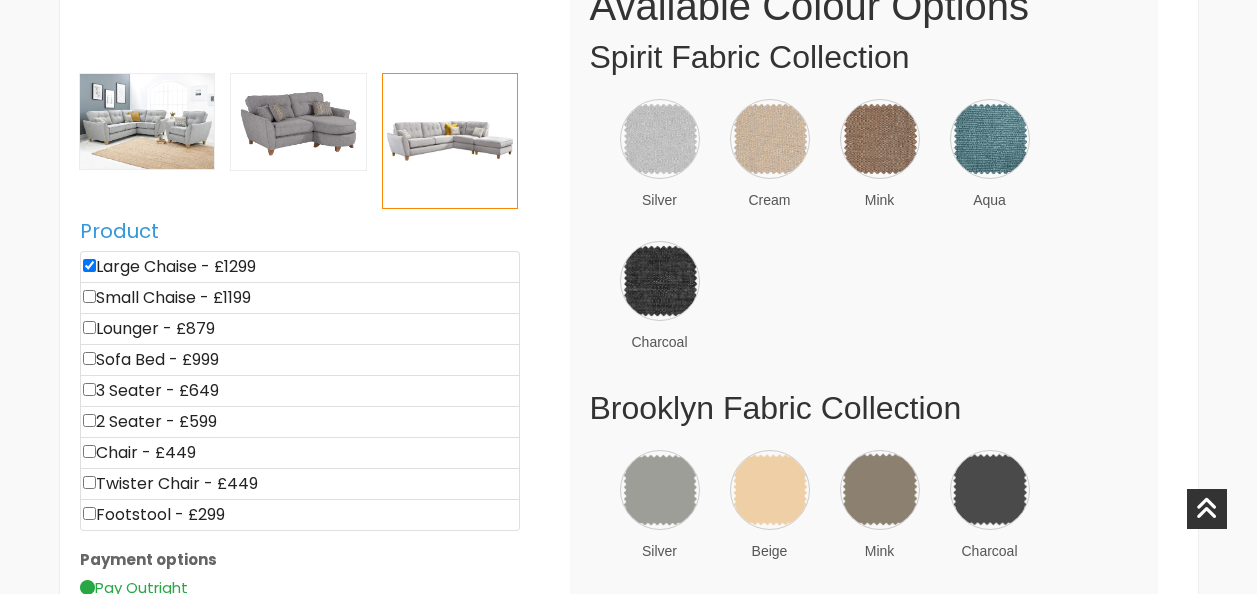 click at bounding box center (89, 265) 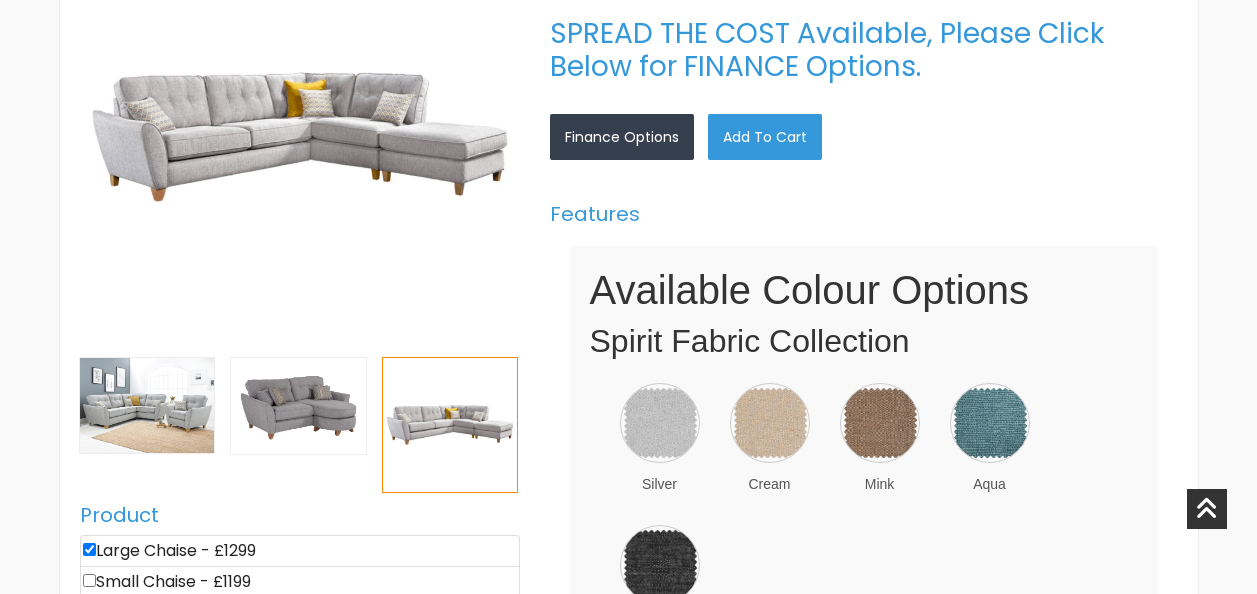 scroll, scrollTop: 814, scrollLeft: 0, axis: vertical 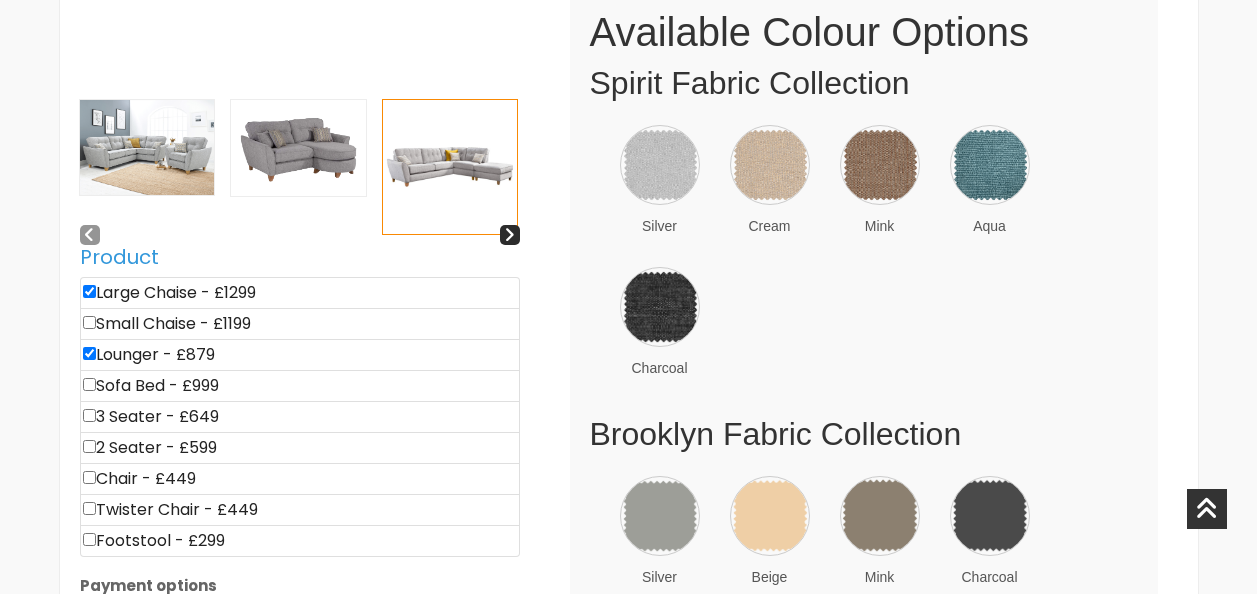 click at bounding box center [147, 147] 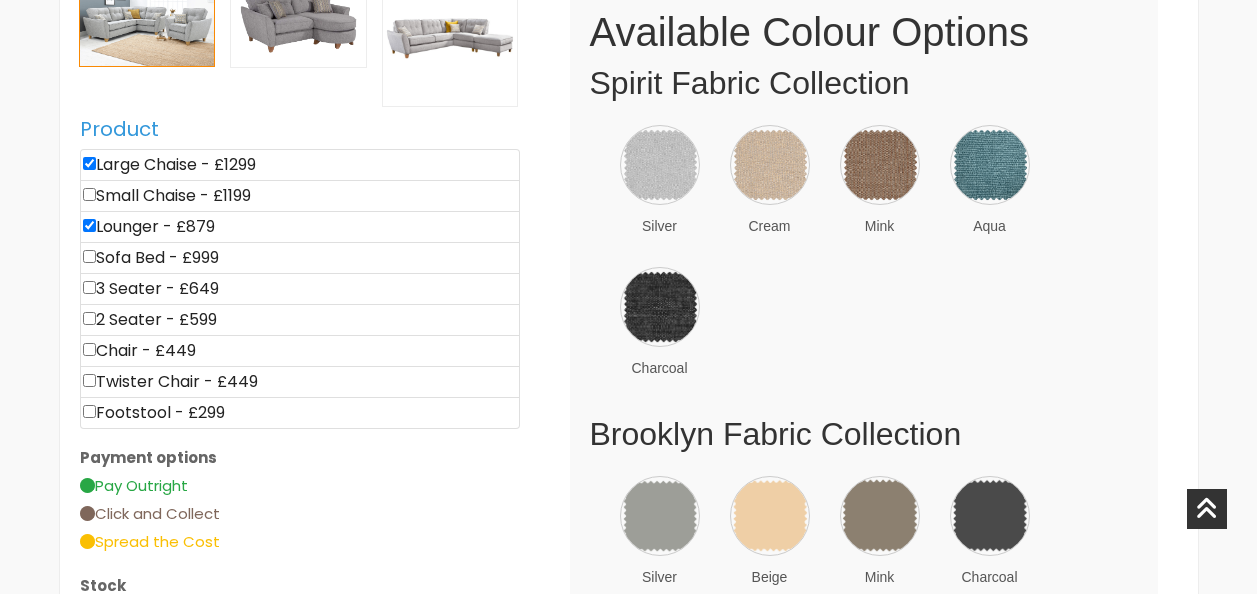 click at bounding box center (89, 163) 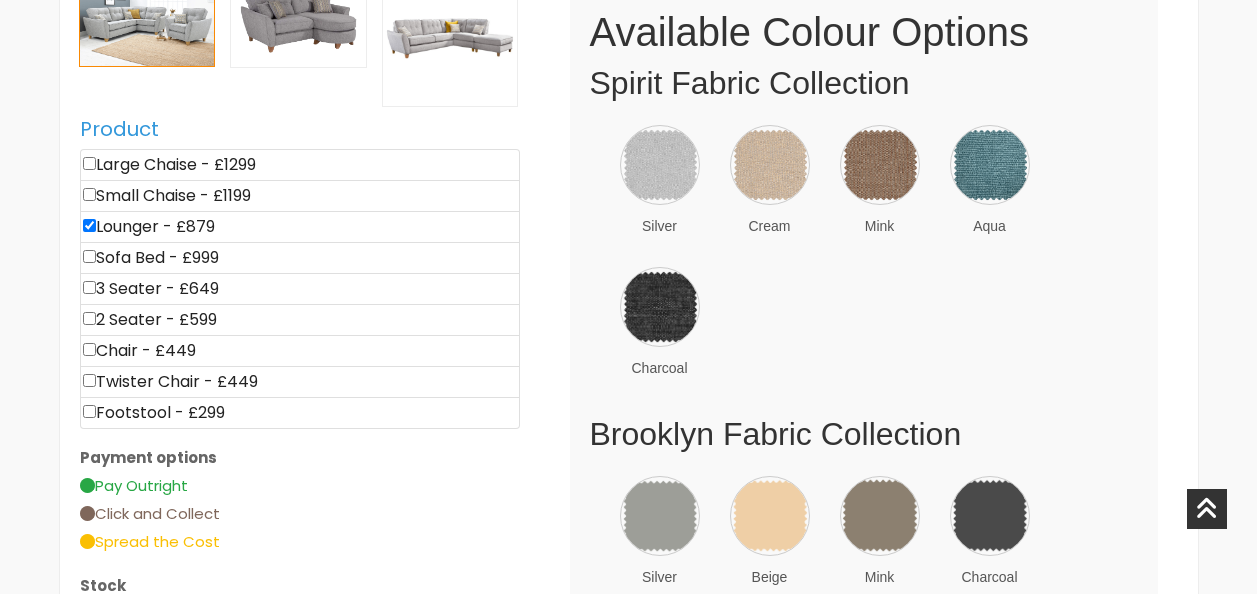 click at bounding box center (89, 163) 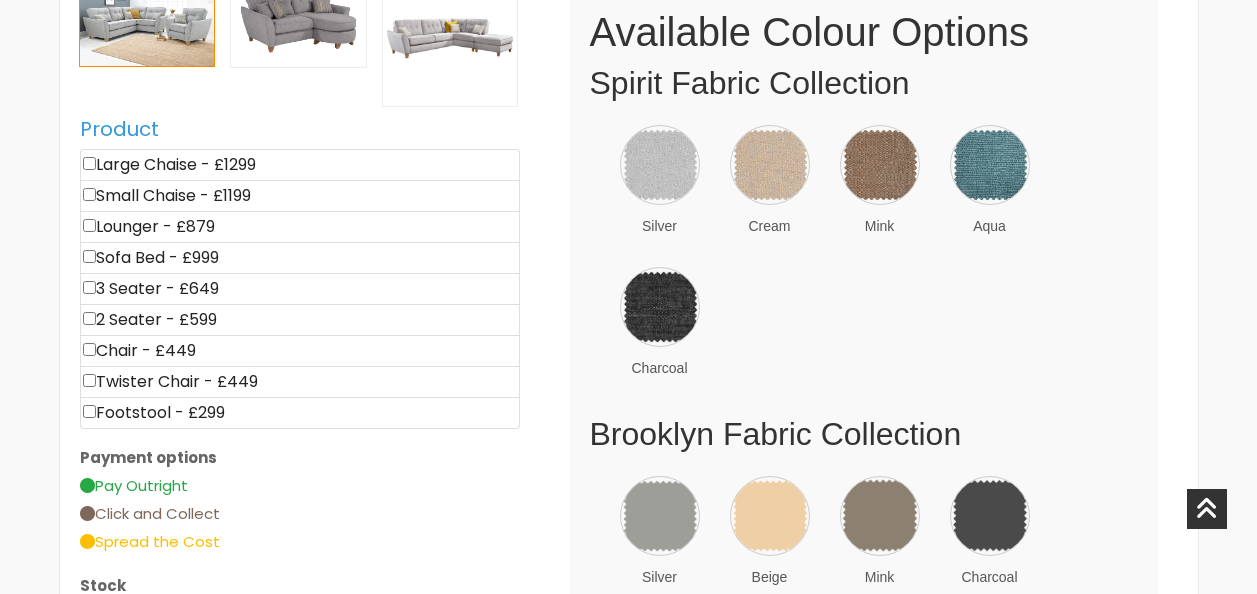click at bounding box center (89, 163) 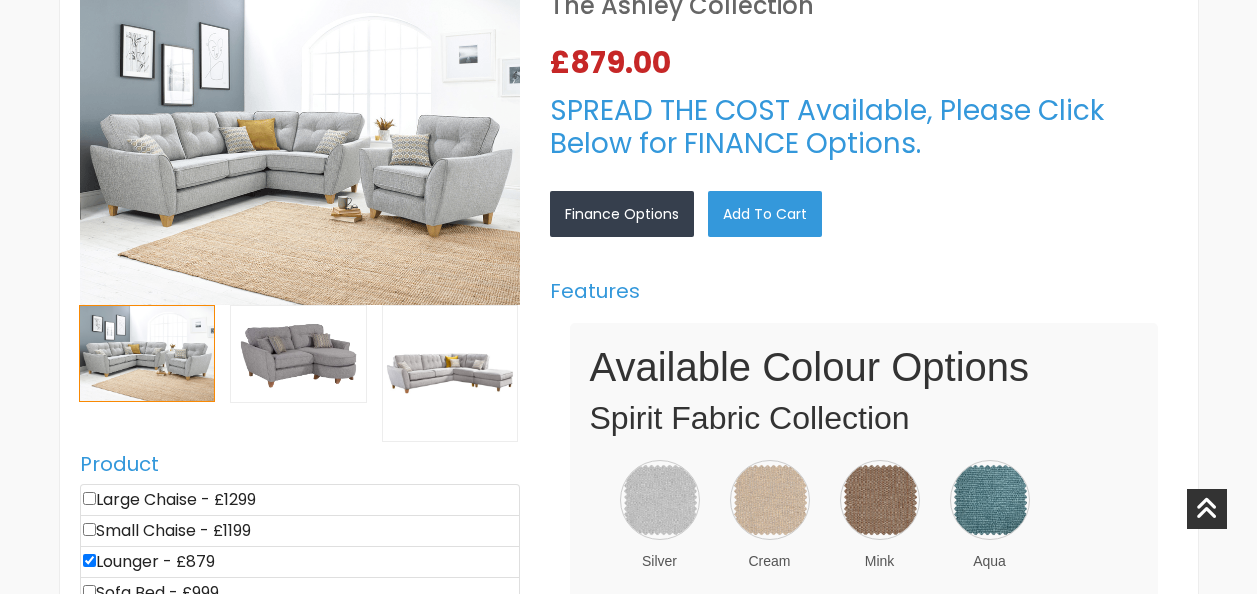scroll, scrollTop: 685, scrollLeft: 0, axis: vertical 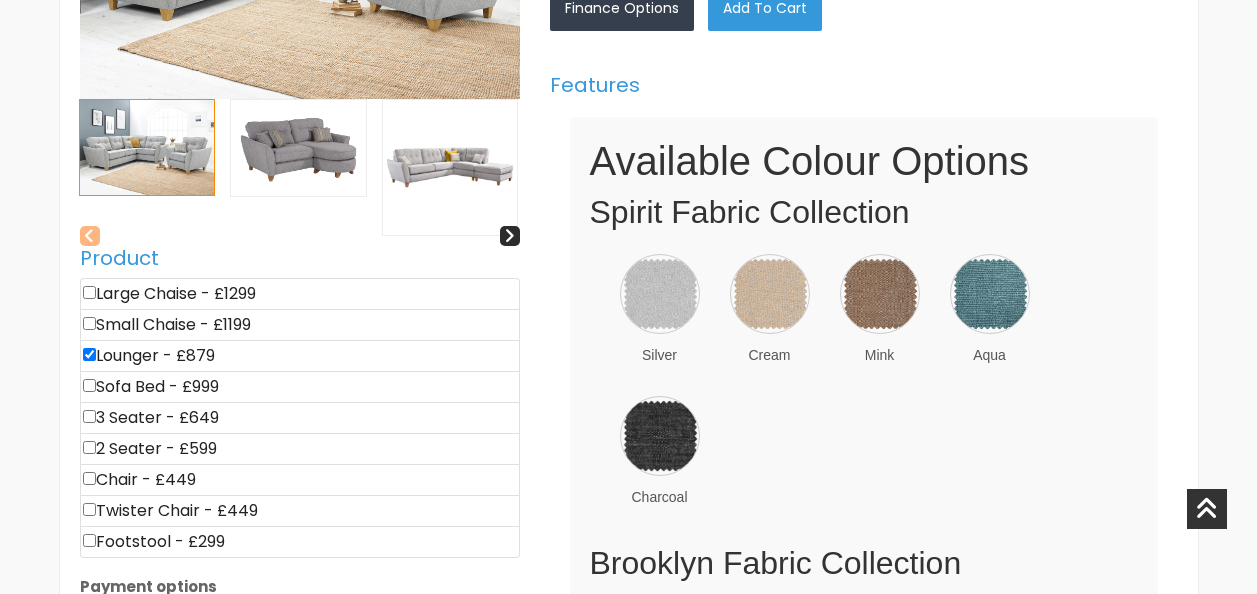 click at bounding box center [89, 235] 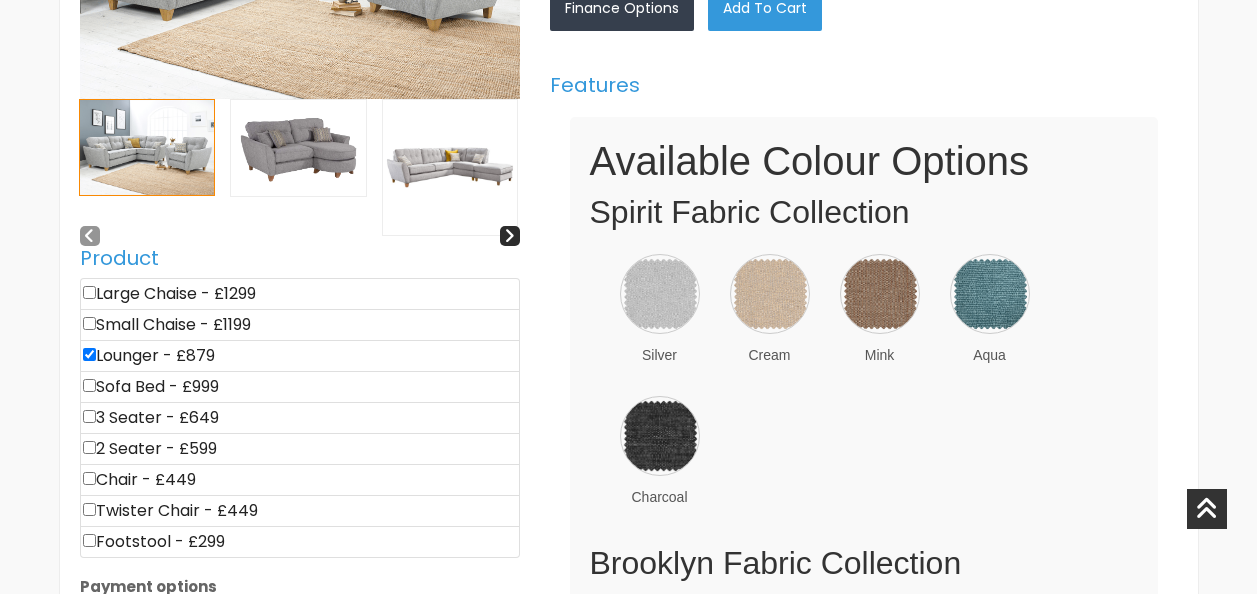 click at bounding box center [298, 148] 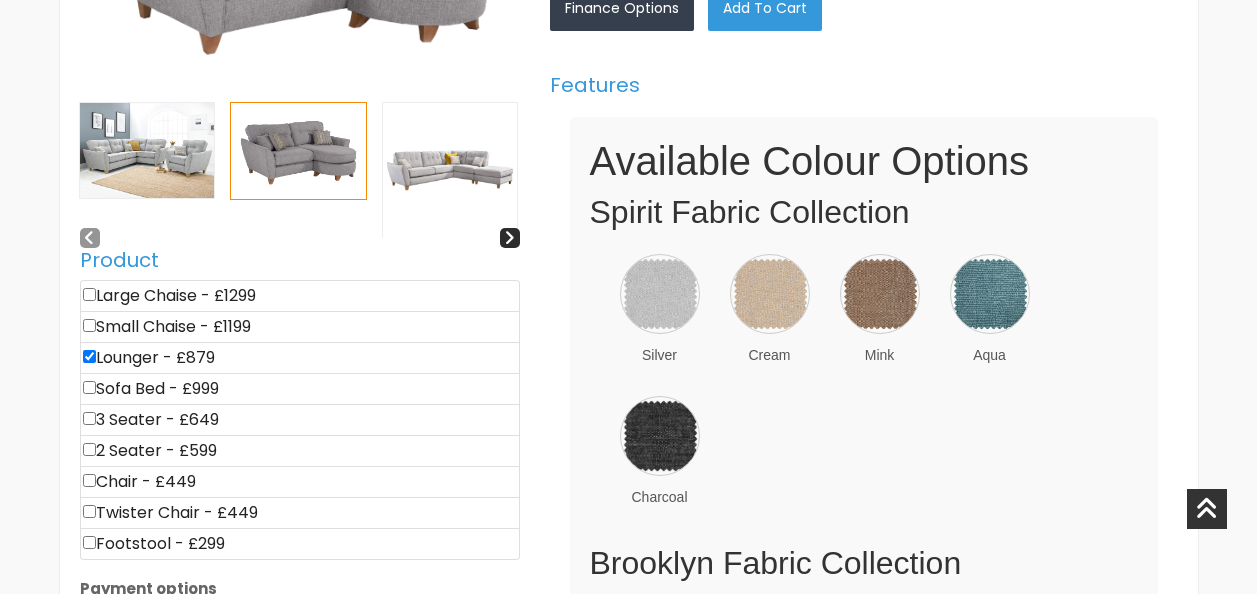 click at bounding box center [450, 170] 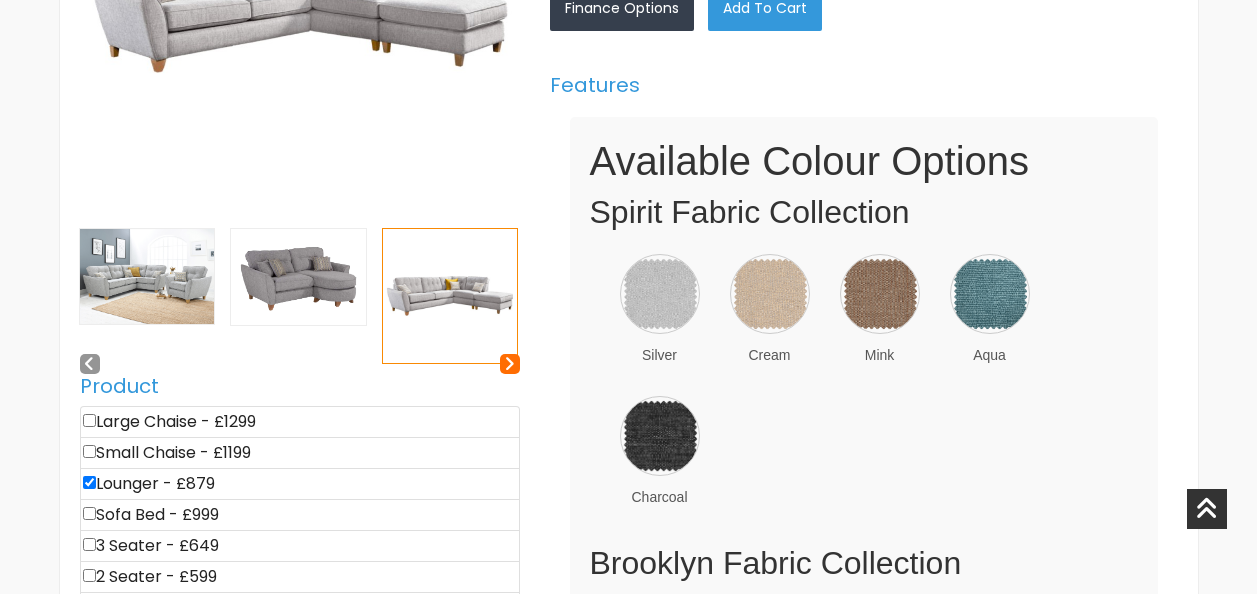 click at bounding box center (510, 364) 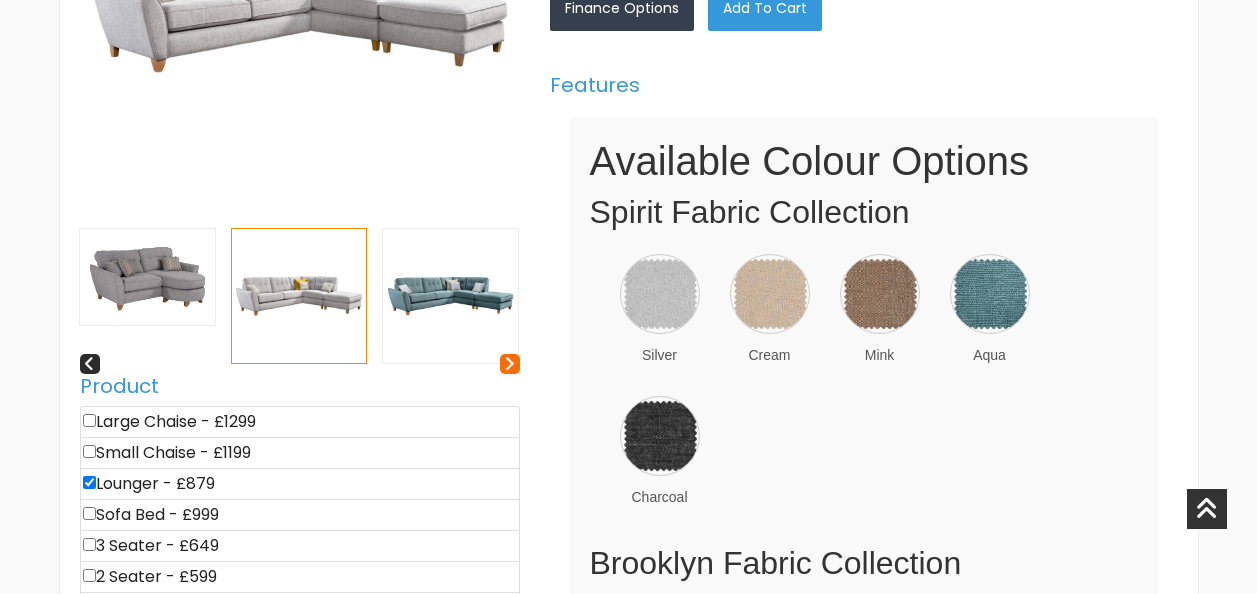 click at bounding box center [510, 364] 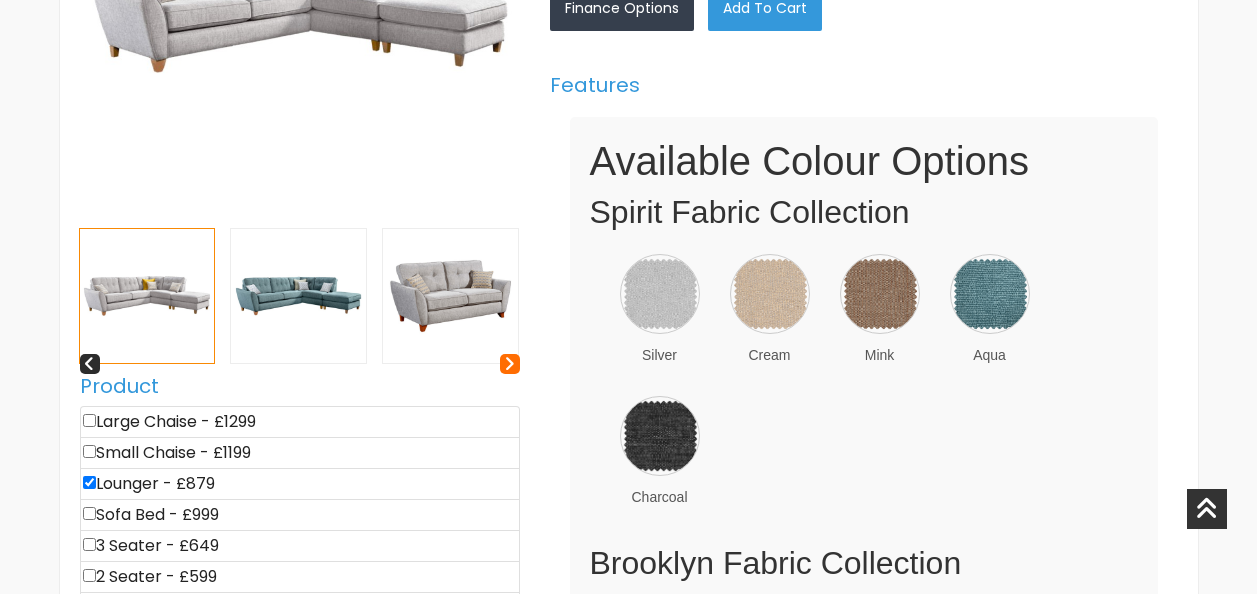 click at bounding box center (510, 364) 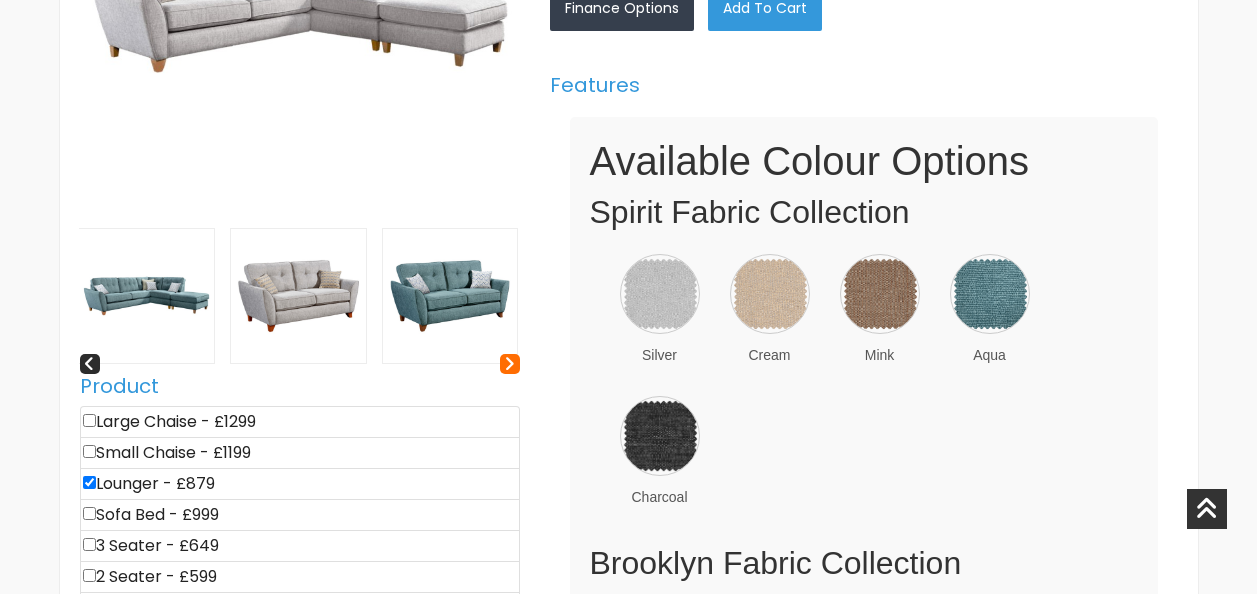 click at bounding box center (510, 364) 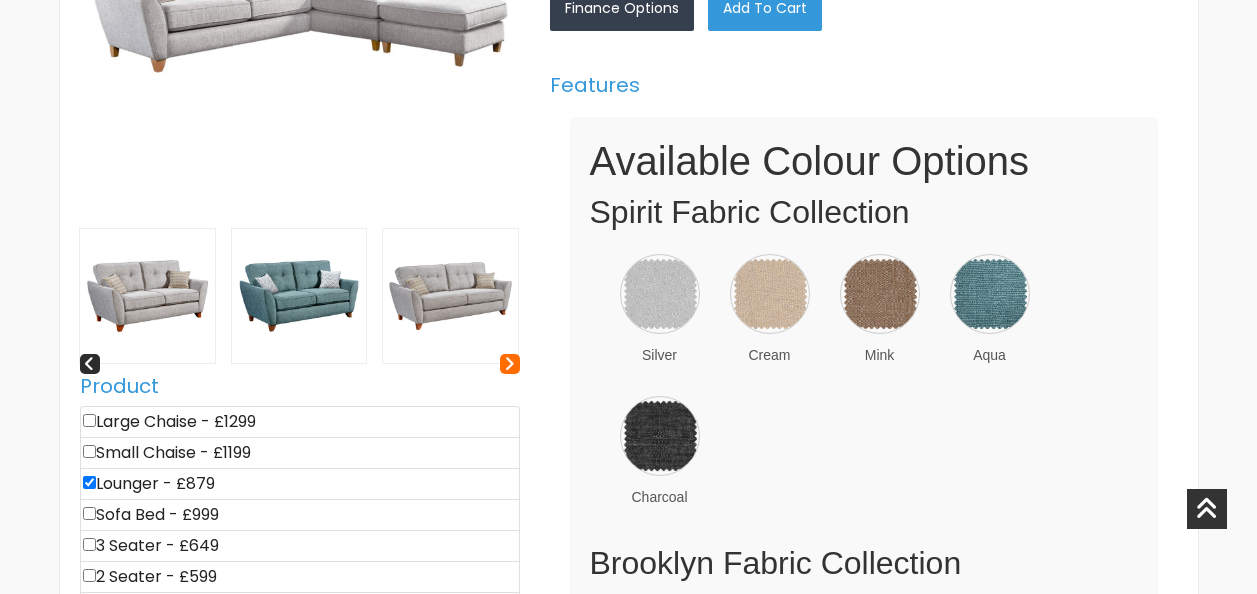 click at bounding box center (510, 364) 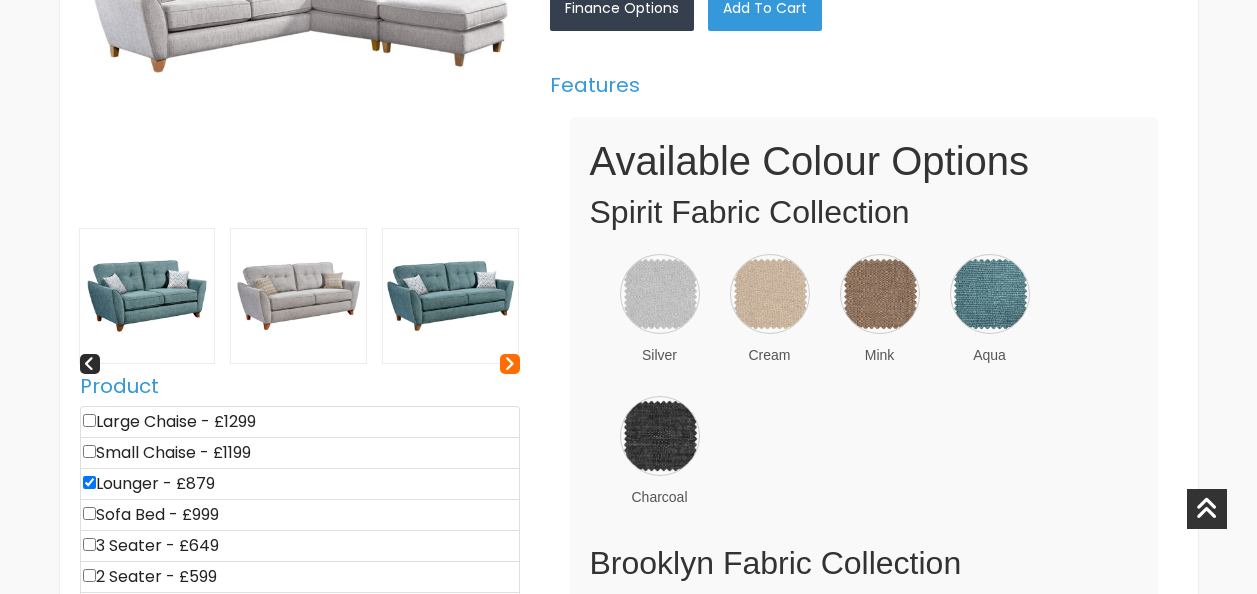 click at bounding box center [510, 364] 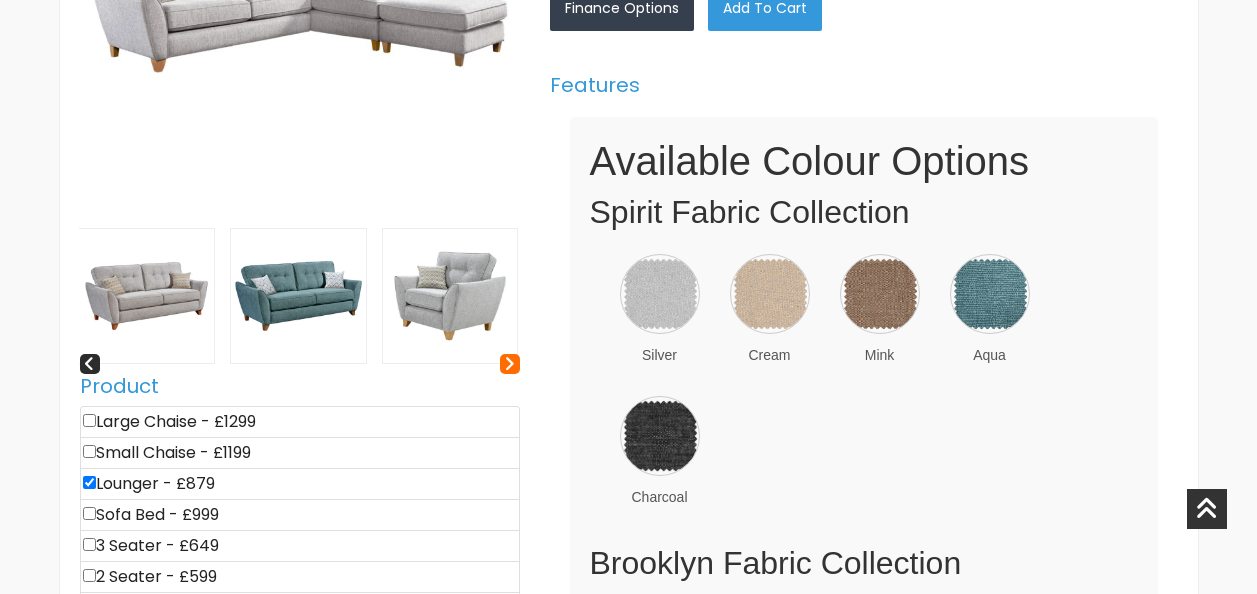 click at bounding box center (510, 364) 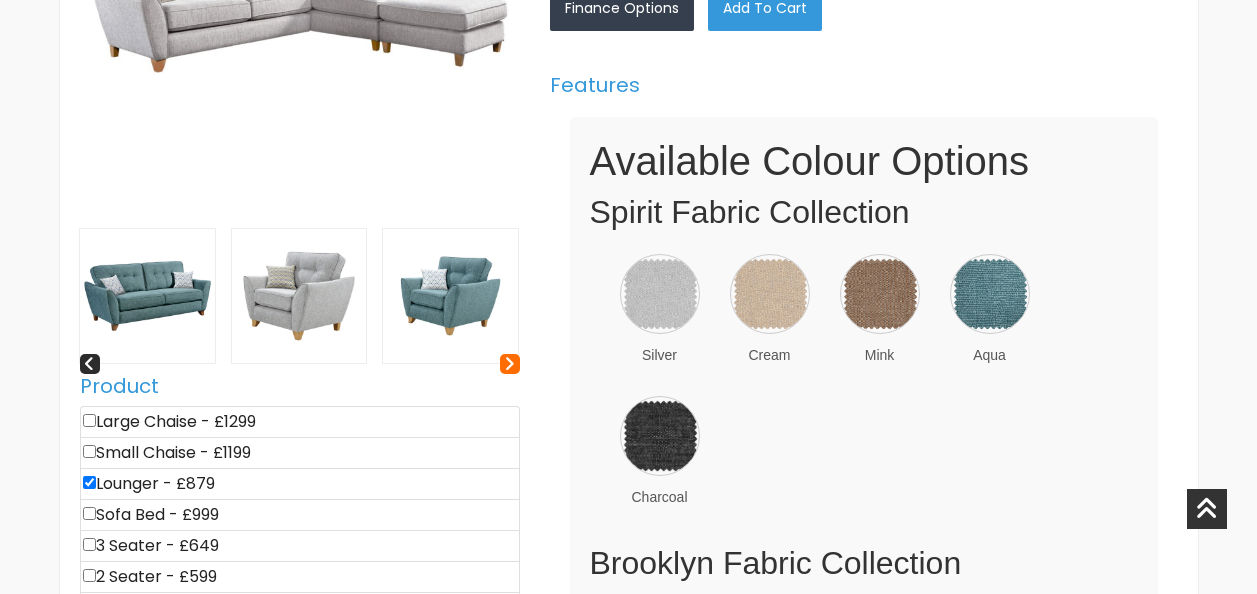 click at bounding box center [510, 364] 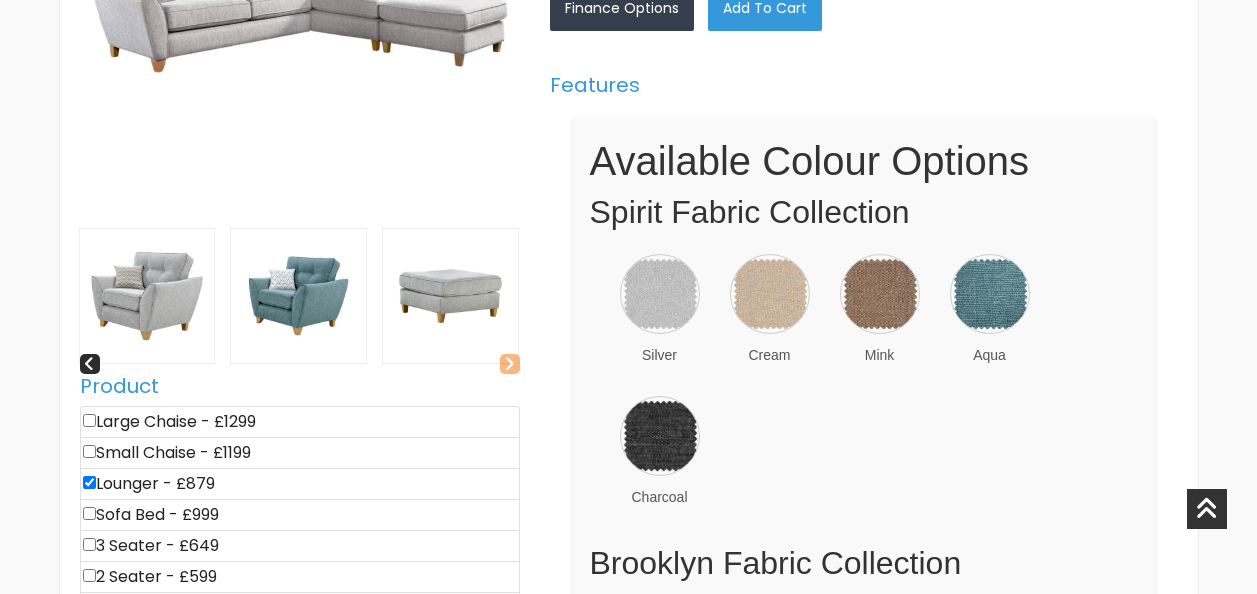 click at bounding box center (510, 364) 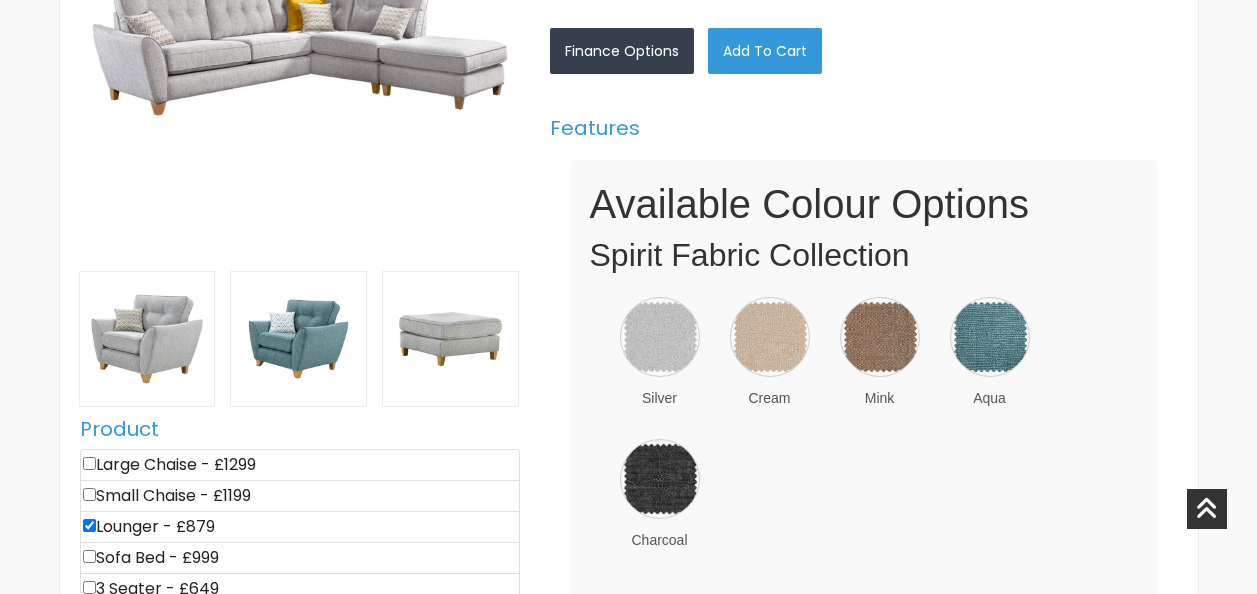 scroll, scrollTop: 634, scrollLeft: 0, axis: vertical 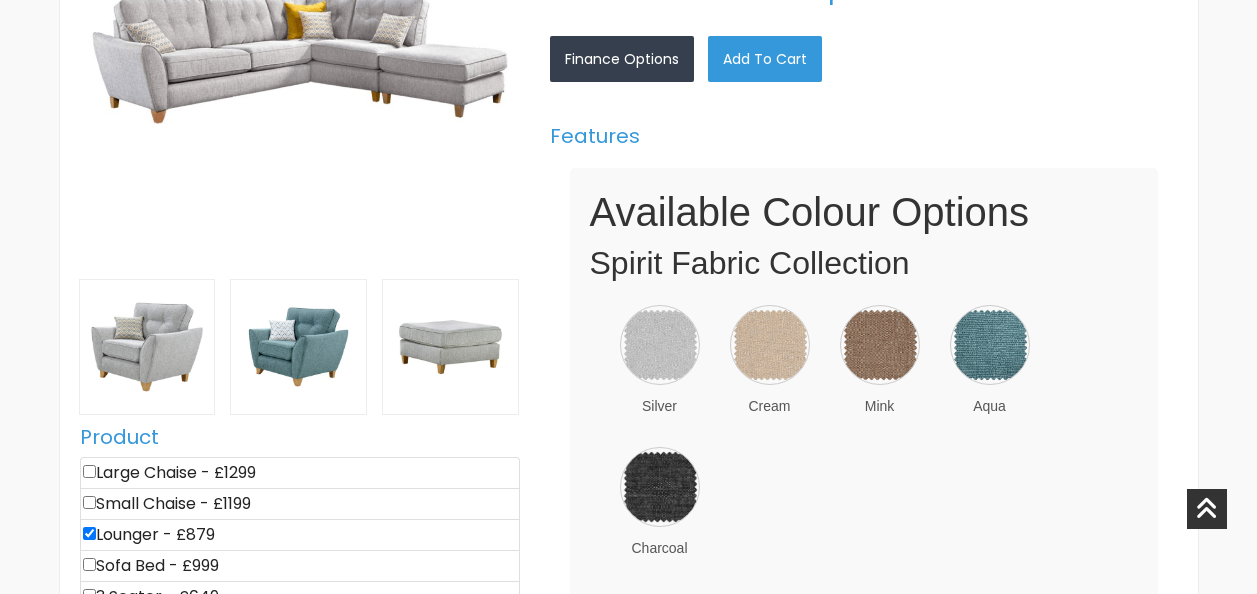 click at bounding box center (300, 59) 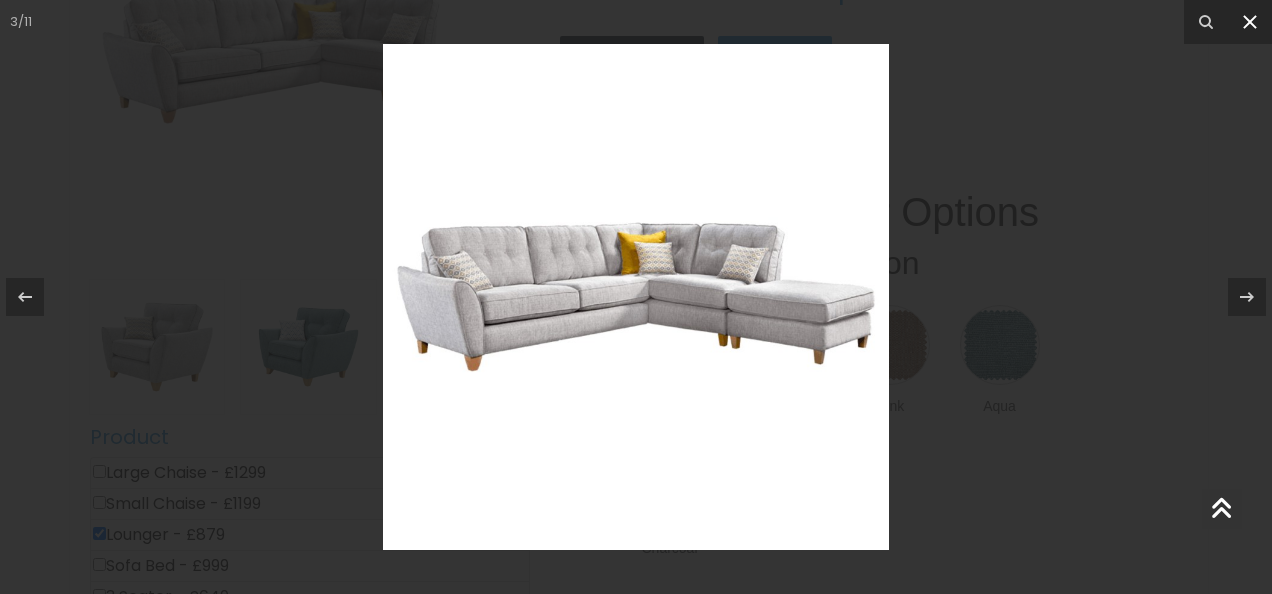 click at bounding box center [1250, 22] 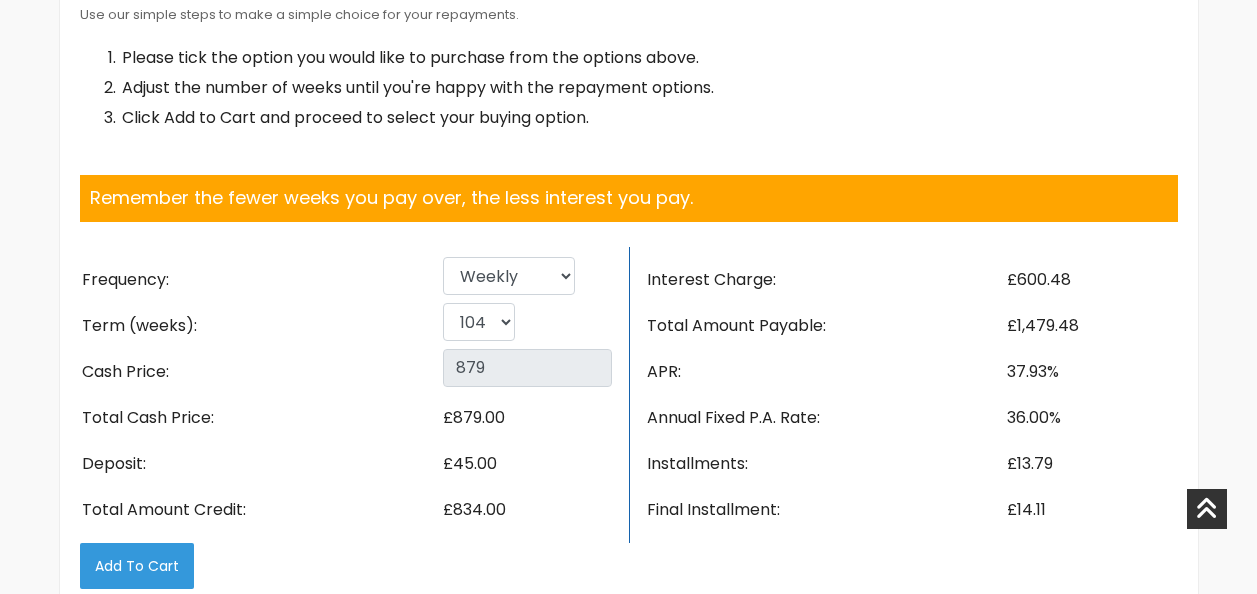 scroll, scrollTop: 0, scrollLeft: 0, axis: both 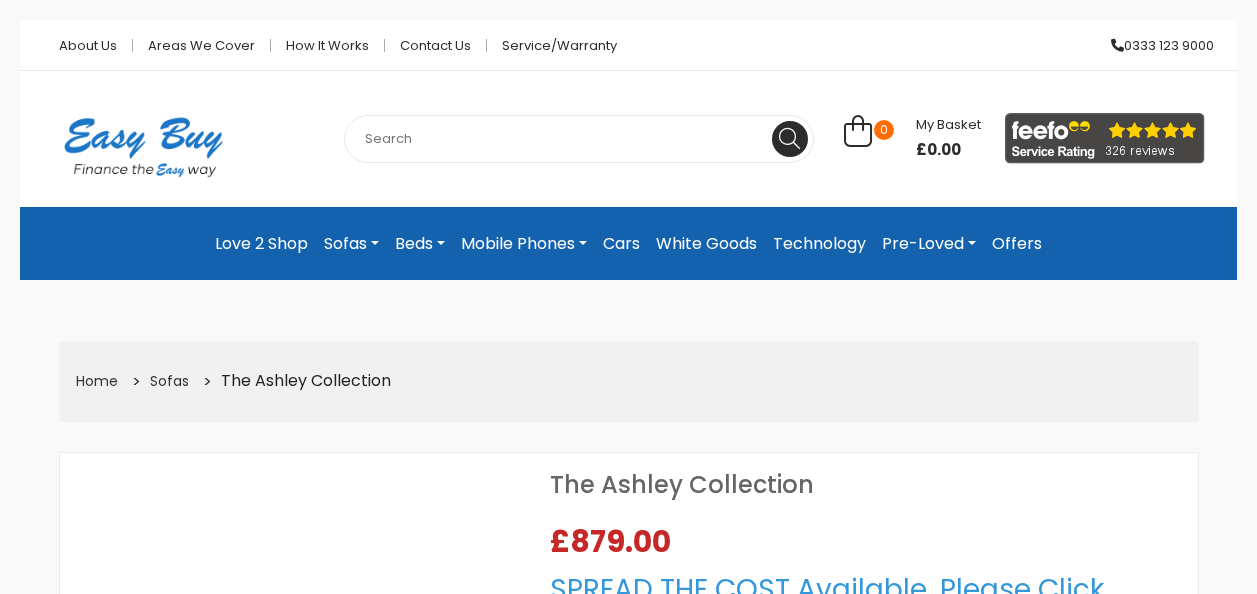 click on "Love 2 Shop" at bounding box center [261, 244] 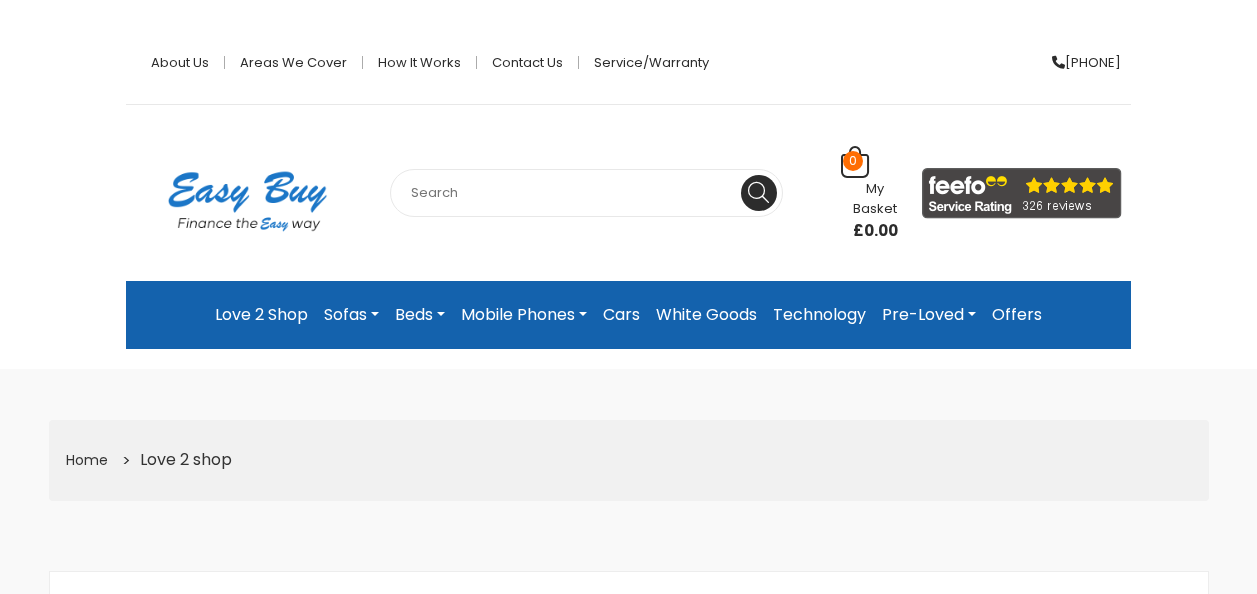 scroll, scrollTop: 0, scrollLeft: 0, axis: both 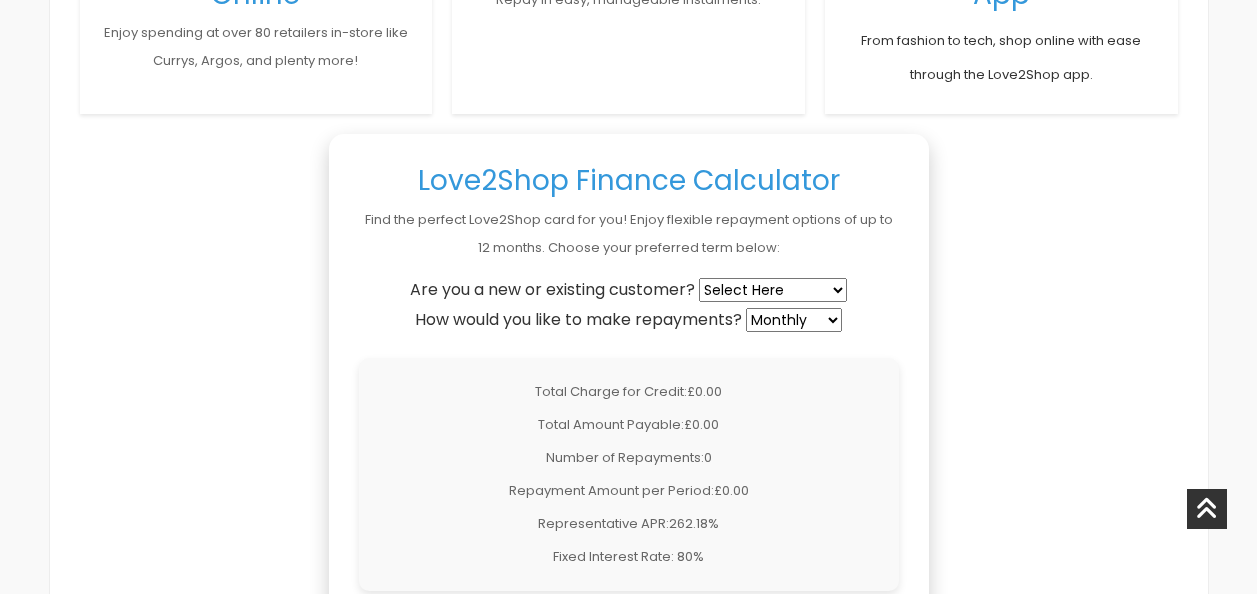 click on "Select Here New Customer Existing Customer" at bounding box center (773, 290) 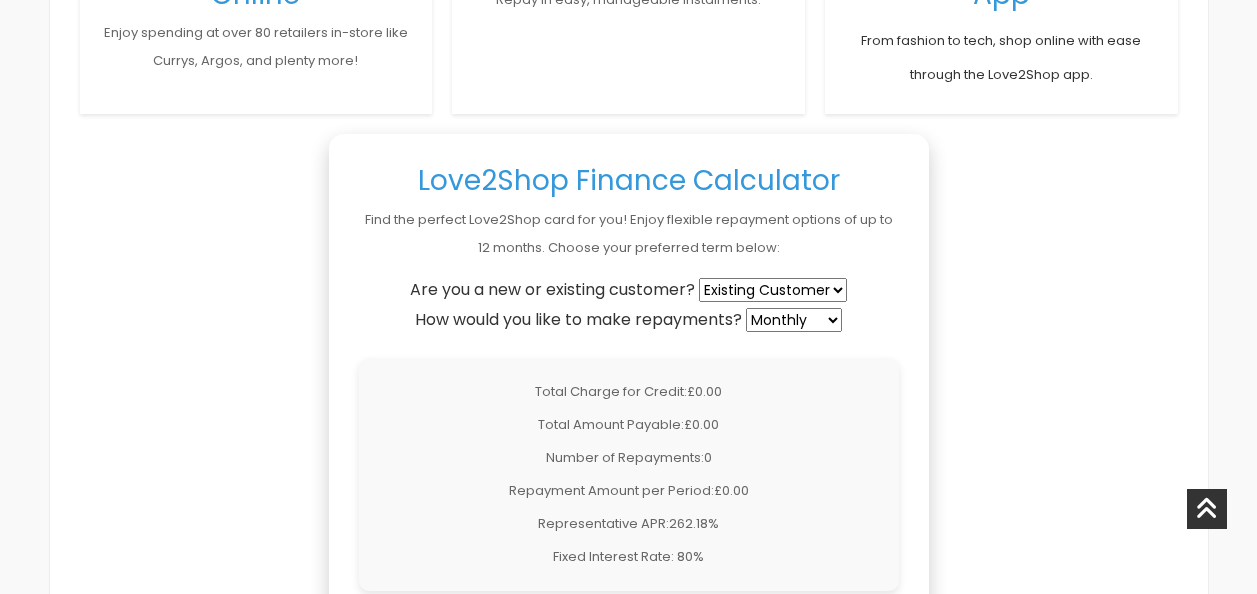 click on "Select Here New Customer Existing Customer" at bounding box center (773, 290) 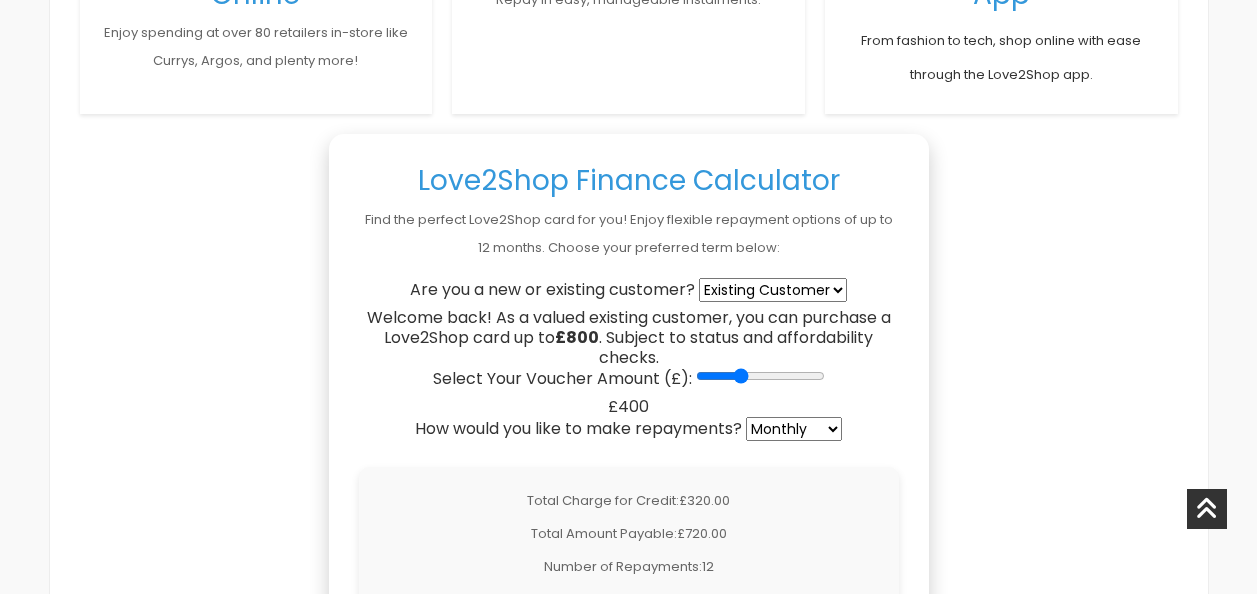 drag, startPoint x: 710, startPoint y: 372, endPoint x: 735, endPoint y: 372, distance: 25 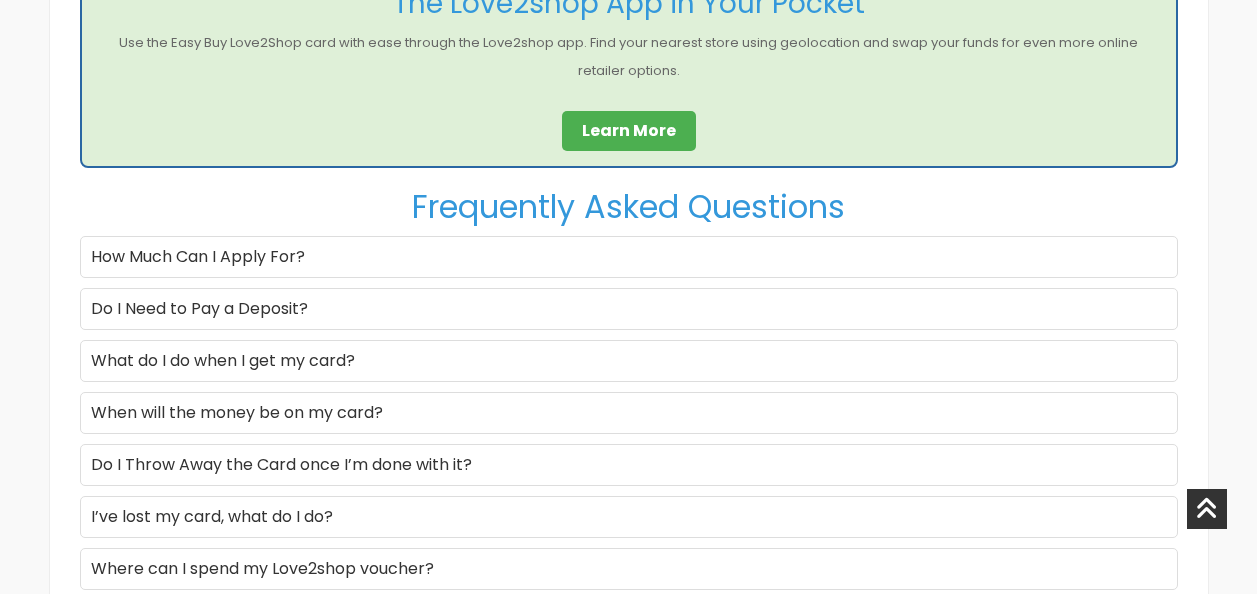 scroll, scrollTop: 0, scrollLeft: 0, axis: both 